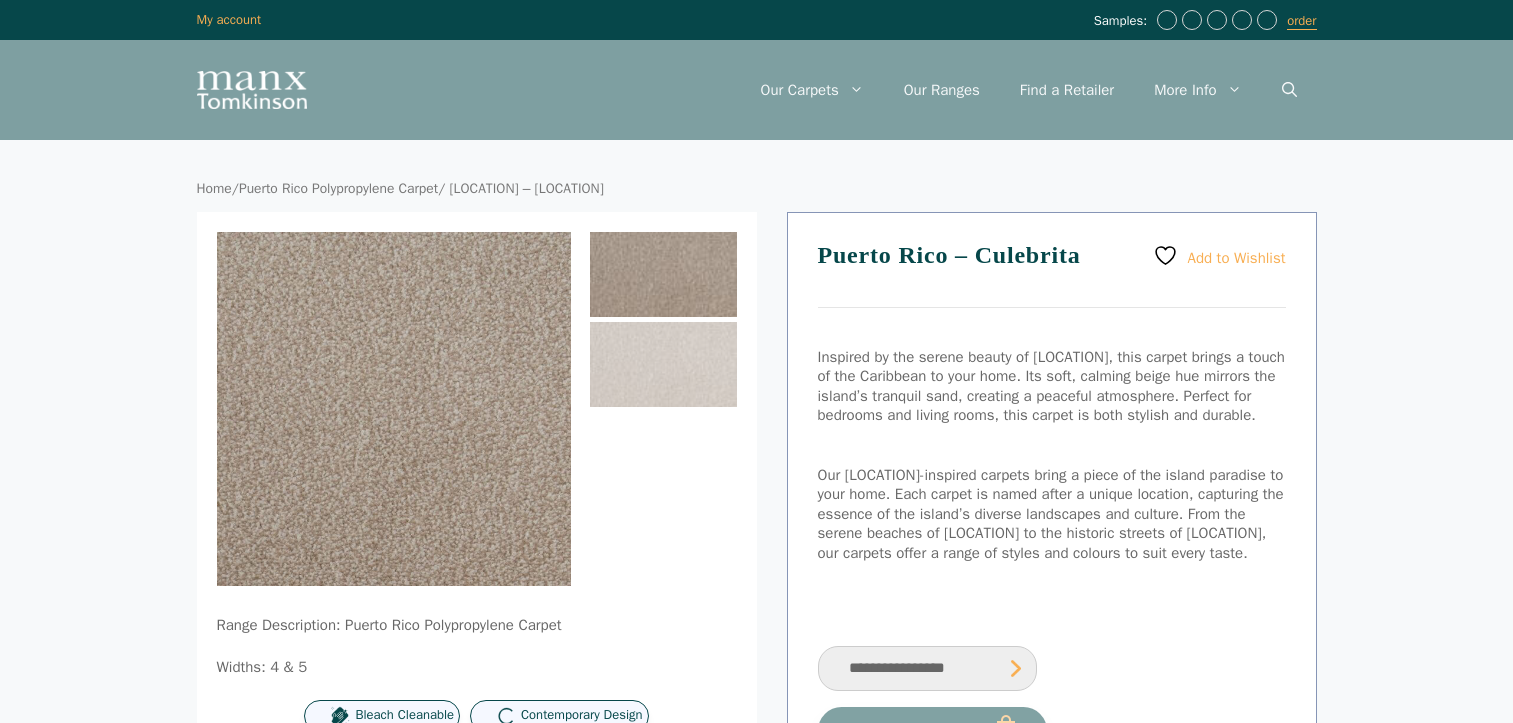 scroll, scrollTop: 0, scrollLeft: 0, axis: both 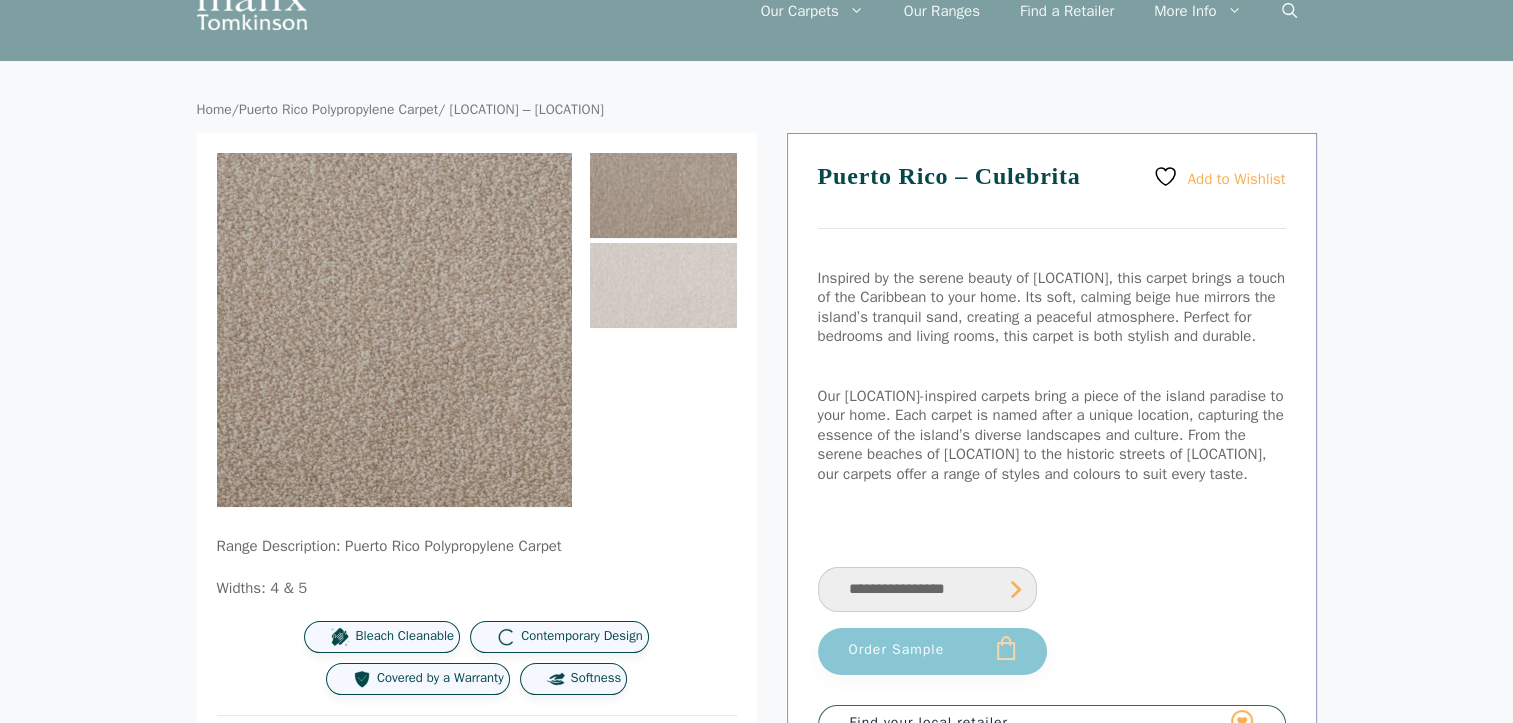 click on "Order Sample" at bounding box center (932, 651) 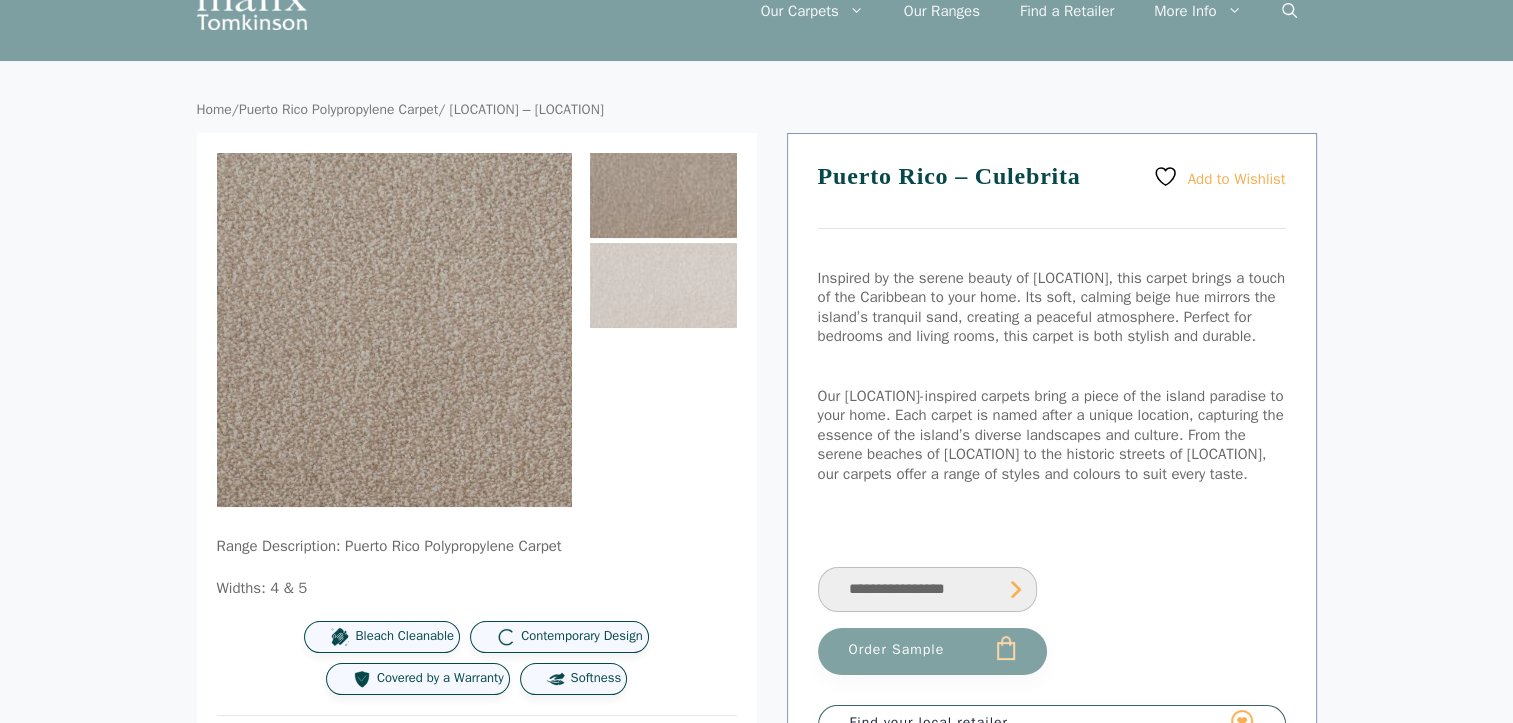 click on "**********" at bounding box center (927, 589) 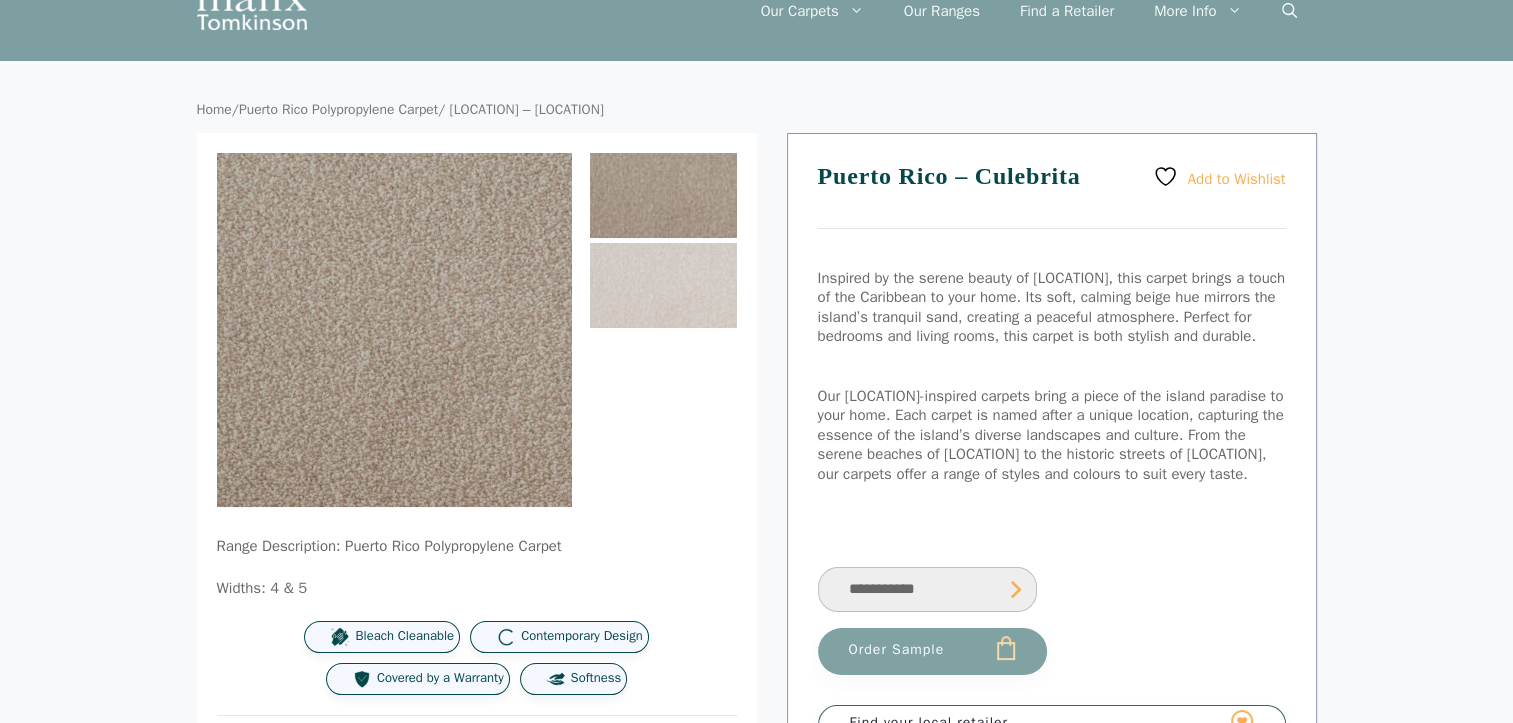 click on "**********" at bounding box center (927, 589) 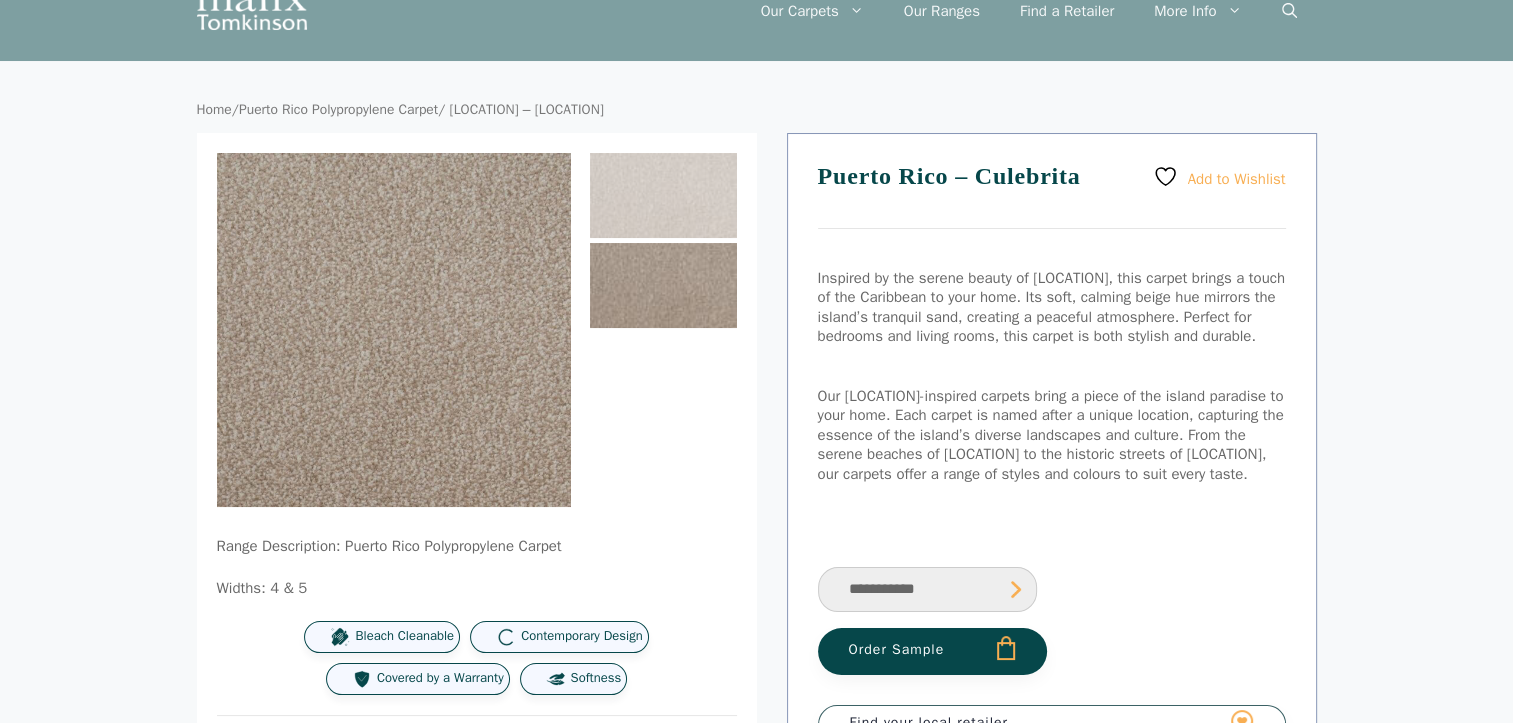 click on "Order Sample" at bounding box center [932, 651] 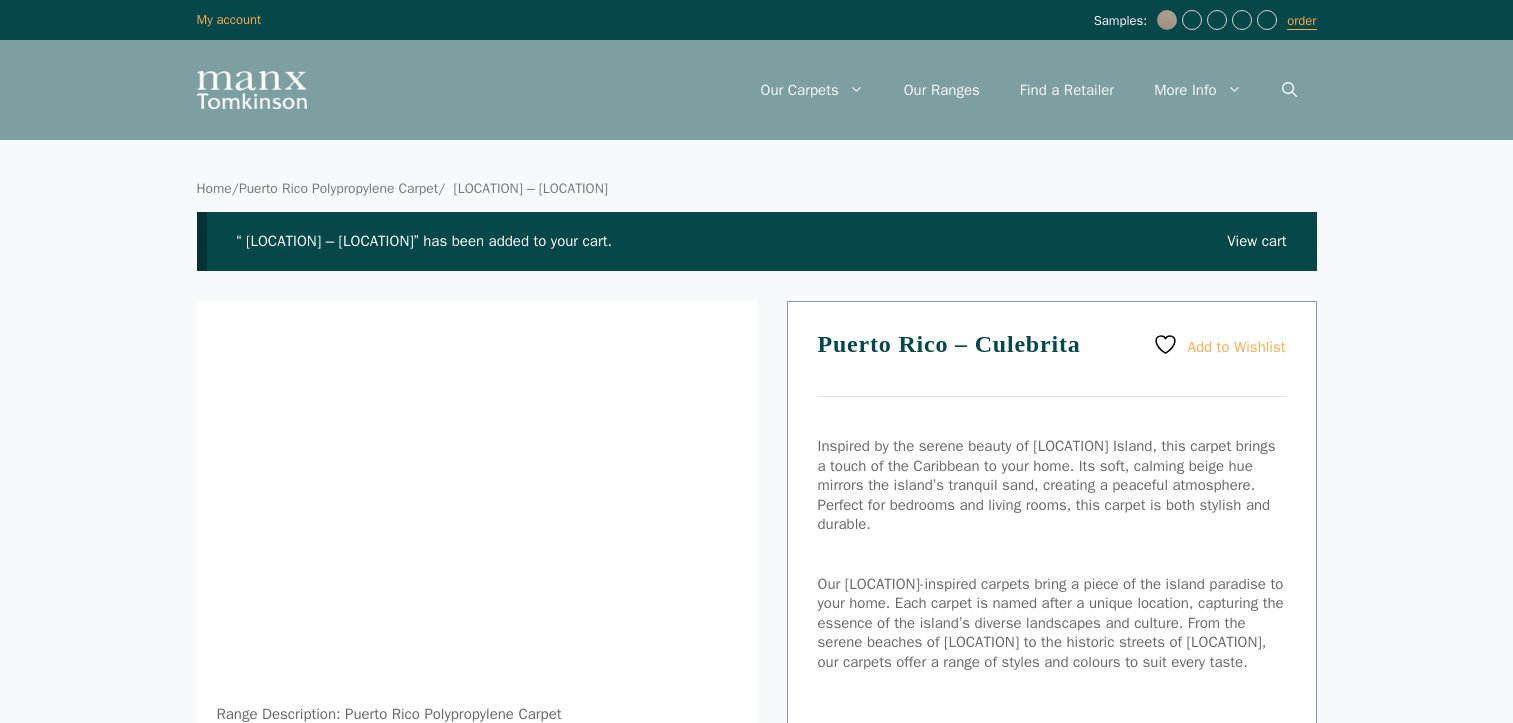 scroll, scrollTop: 0, scrollLeft: 0, axis: both 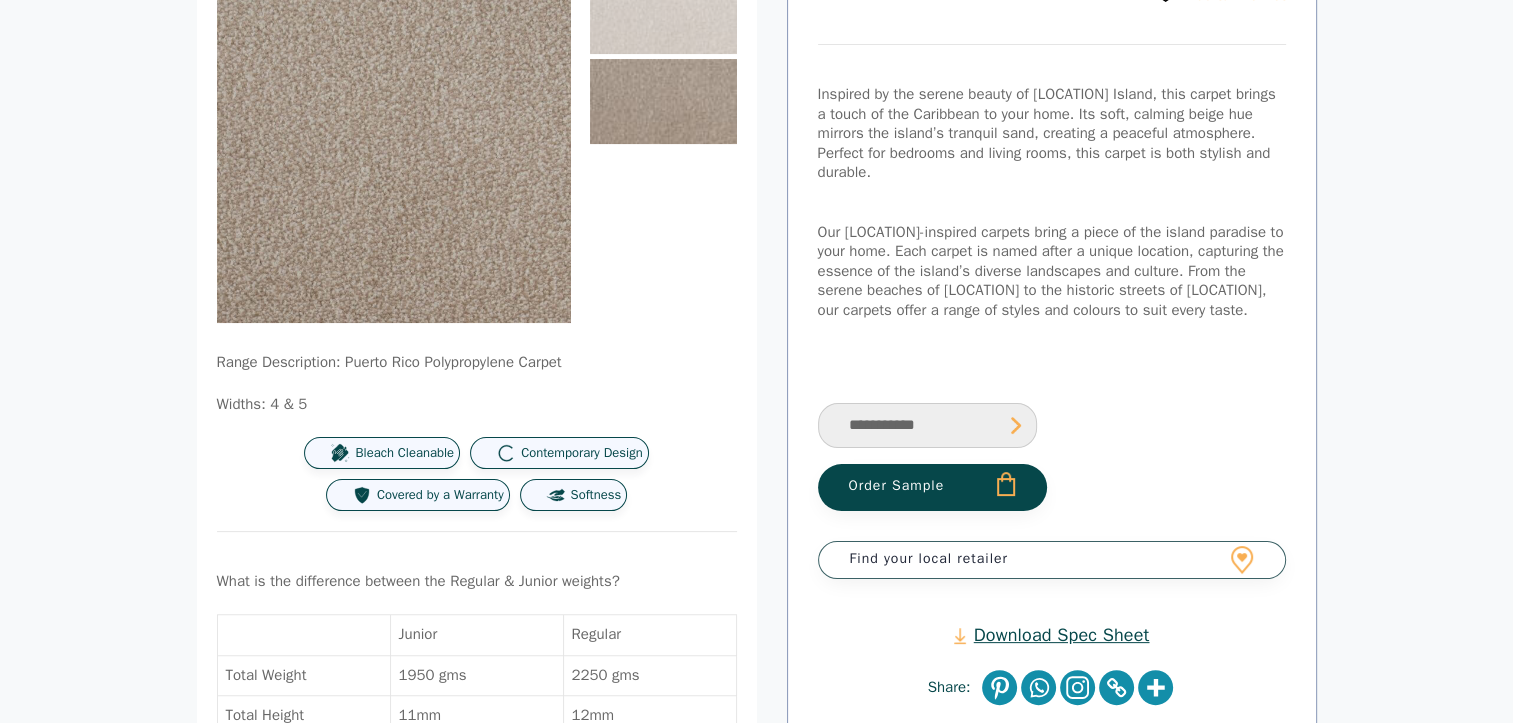 click on "Order Sample" at bounding box center (932, 487) 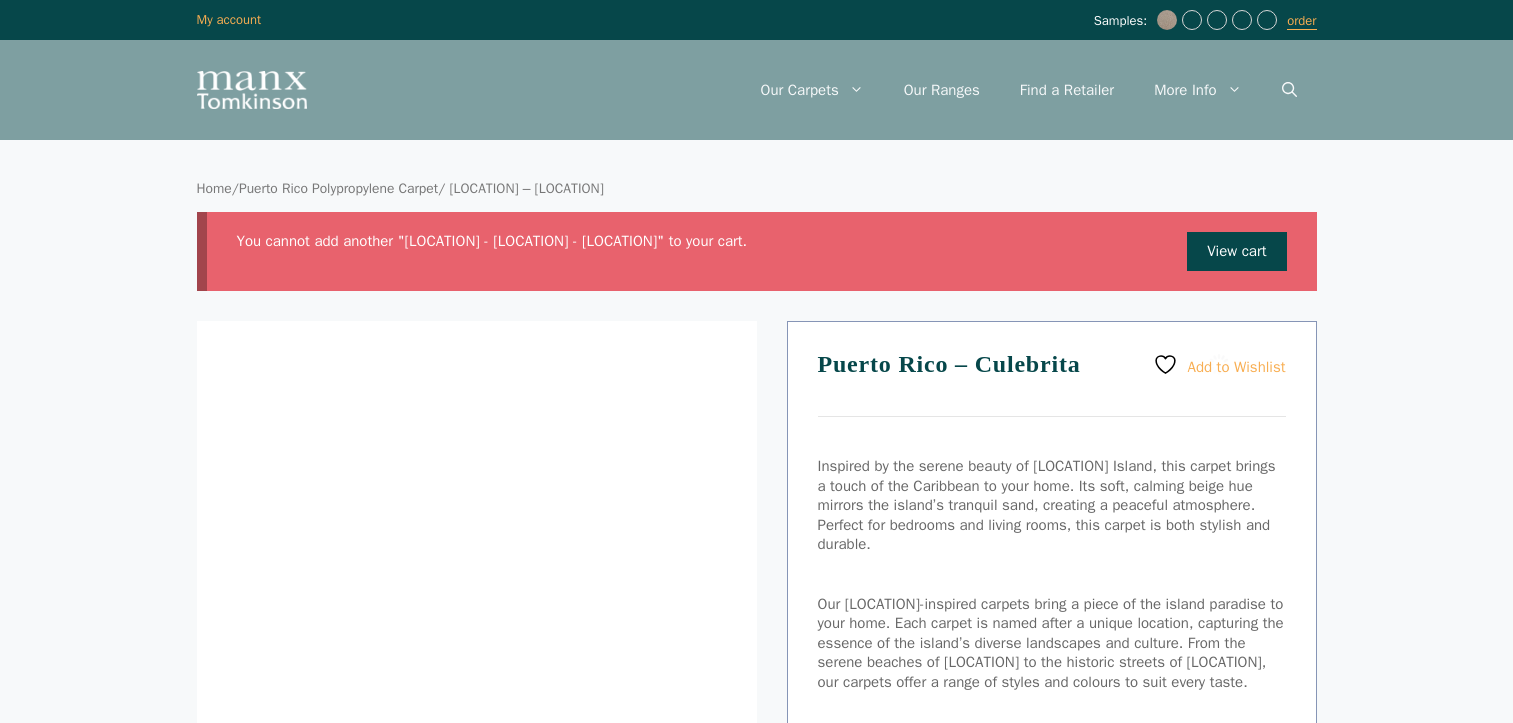 scroll, scrollTop: 0, scrollLeft: 0, axis: both 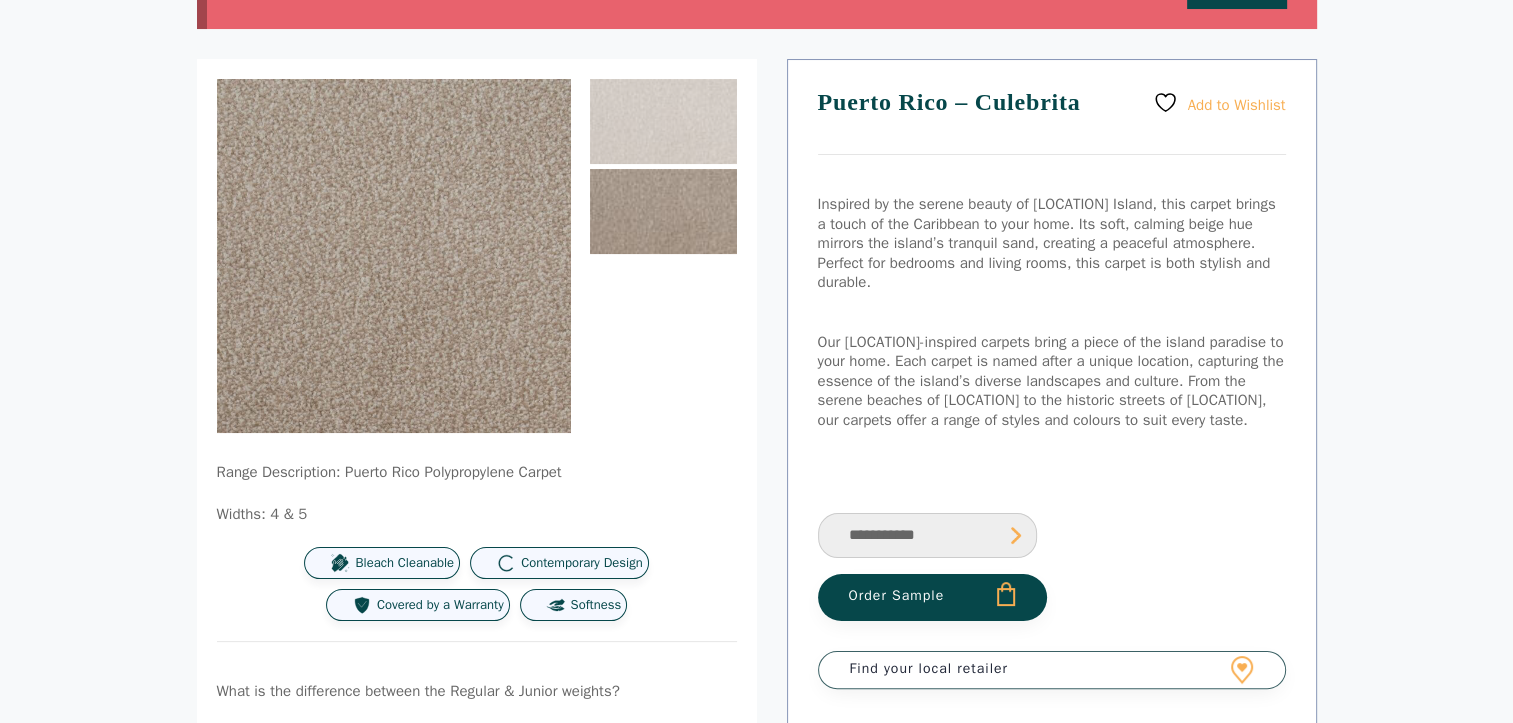 click on "Find your local retailer" at bounding box center (1052, 670) 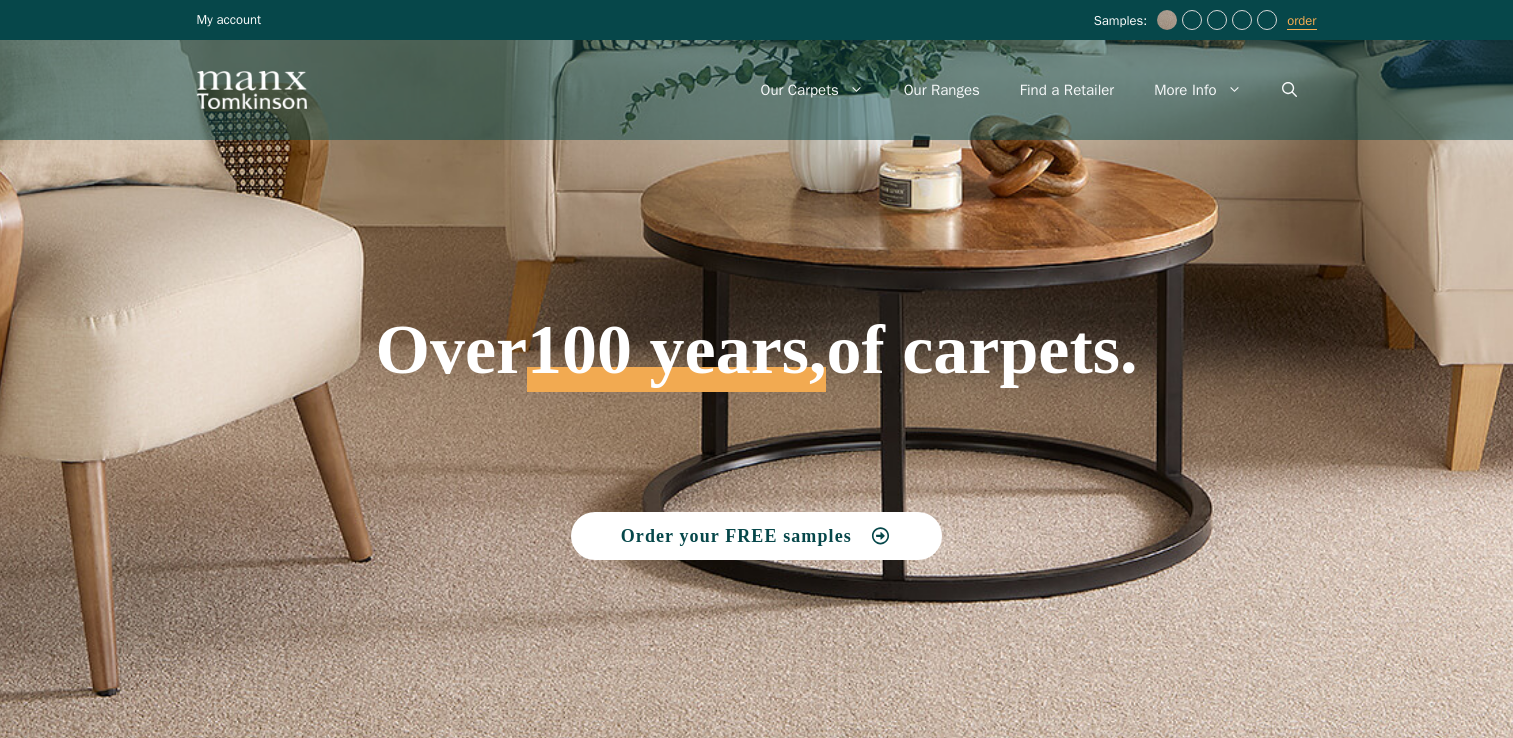 scroll, scrollTop: 0, scrollLeft: 0, axis: both 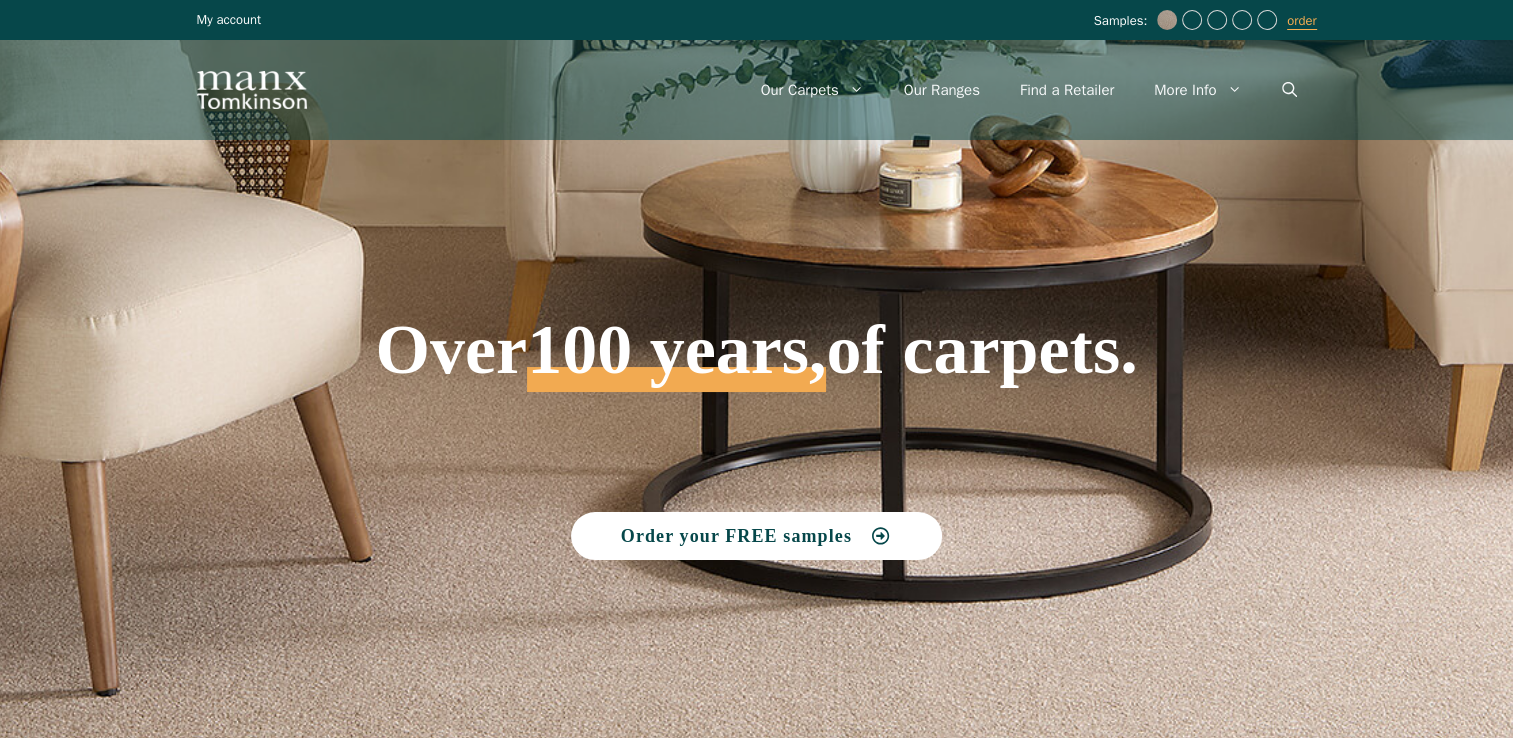 click on "My account" at bounding box center (229, 19) 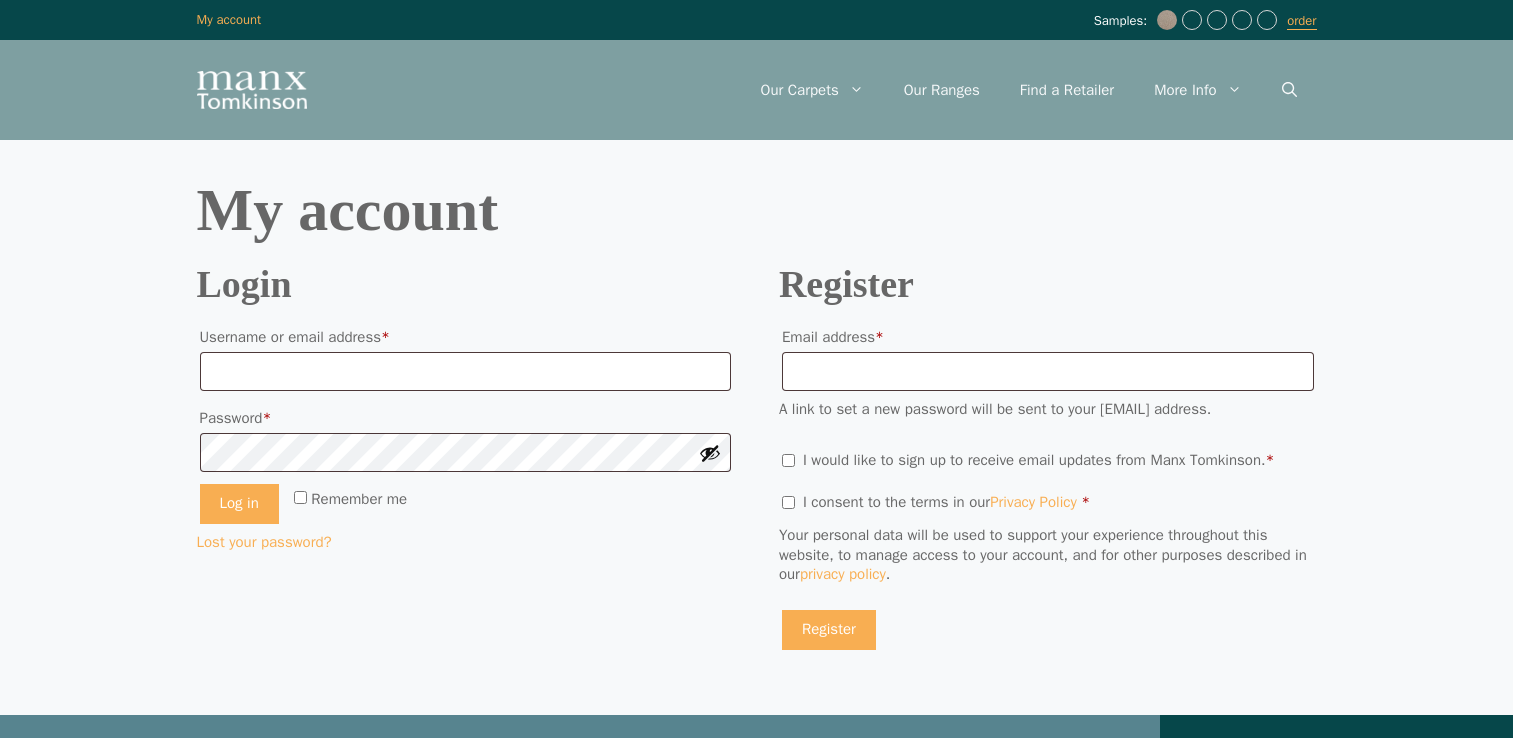 scroll, scrollTop: 0, scrollLeft: 0, axis: both 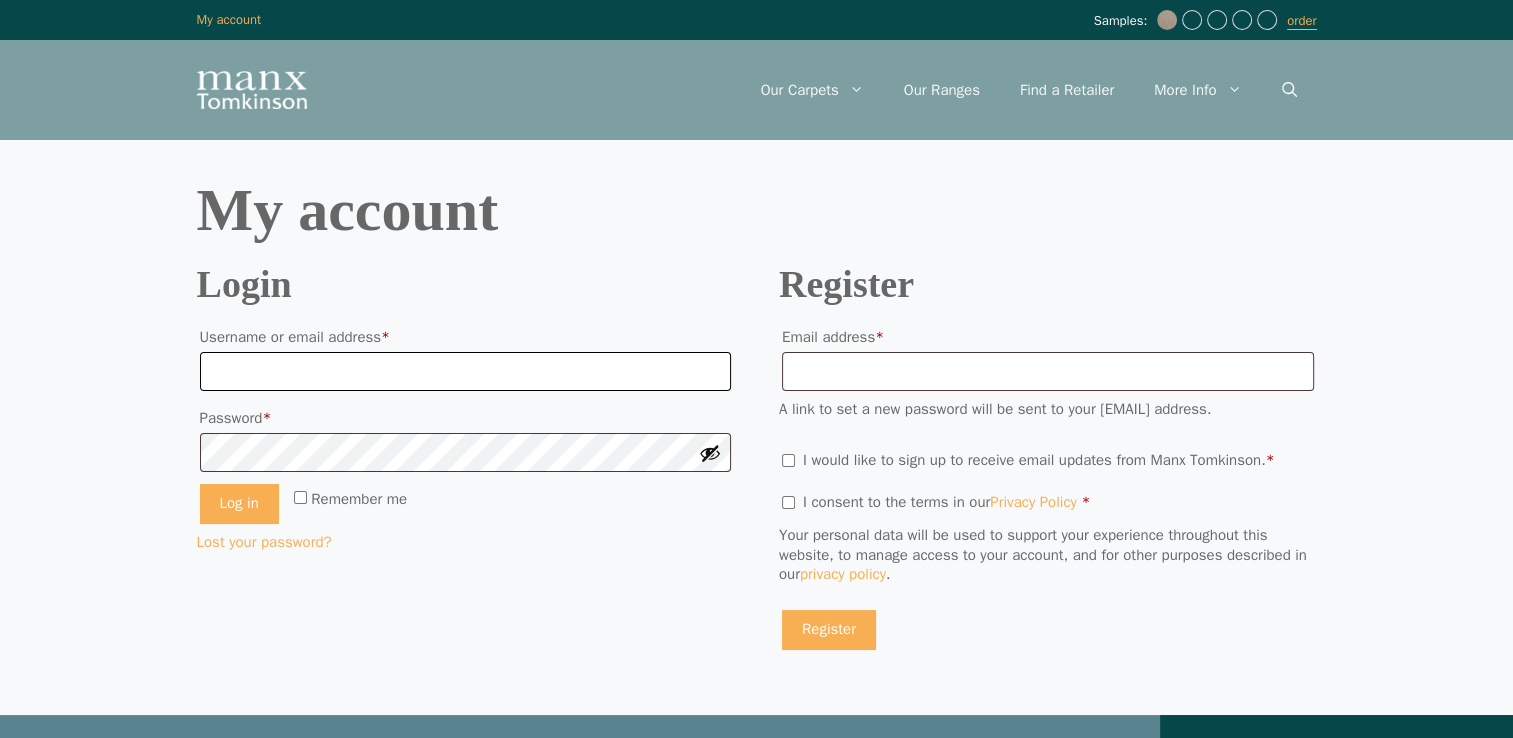 click on "Username or email address  * Required" at bounding box center (466, 372) 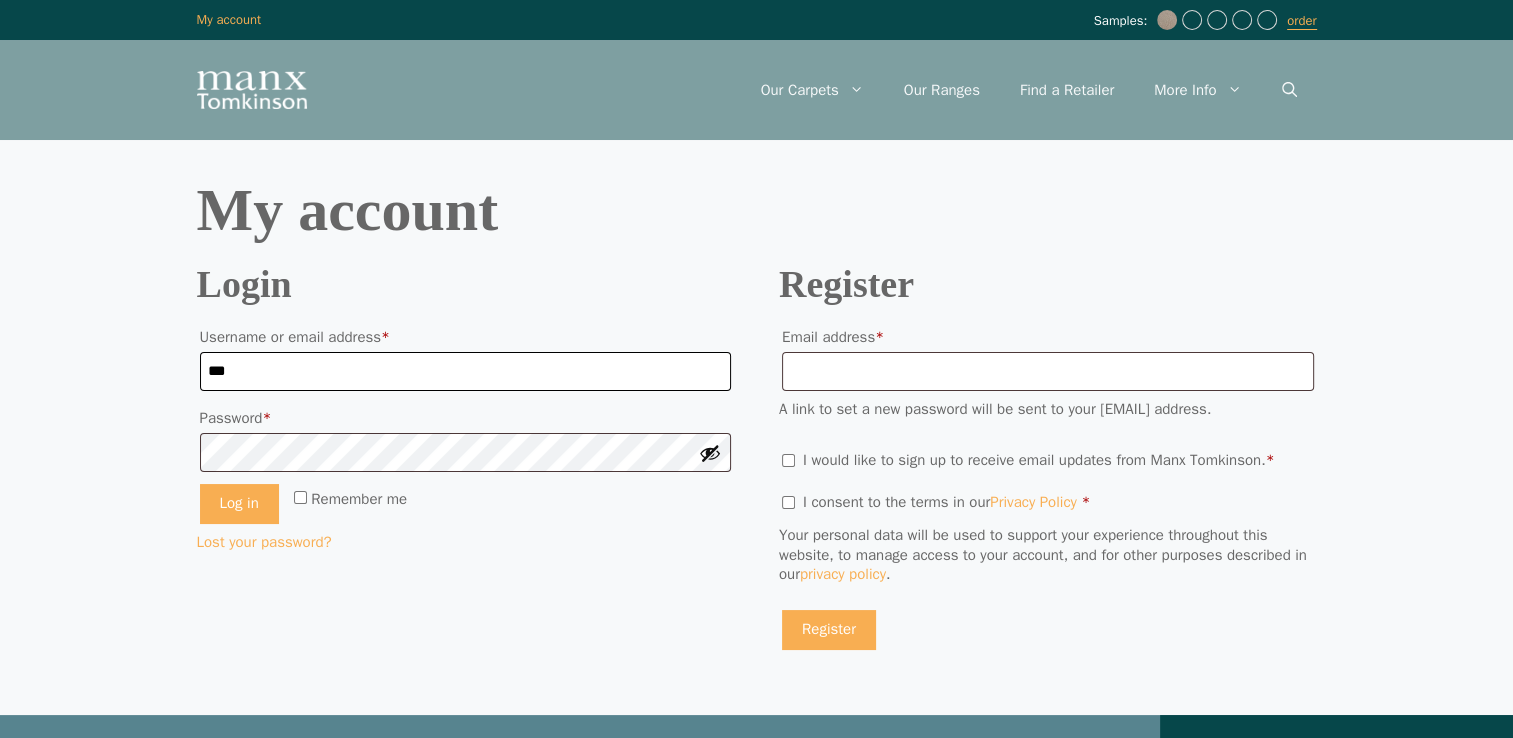 type on "**********" 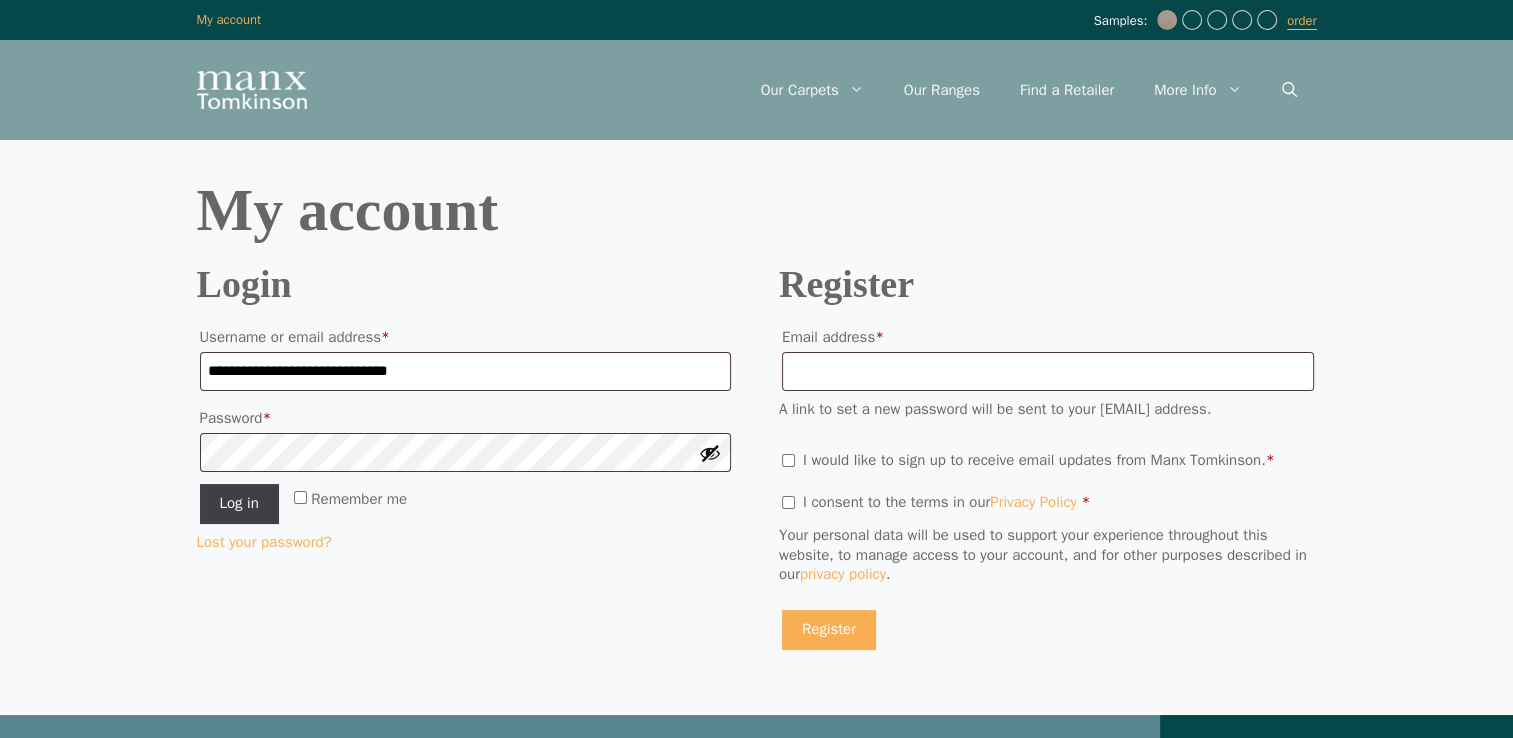 click on "Log in" at bounding box center (239, 504) 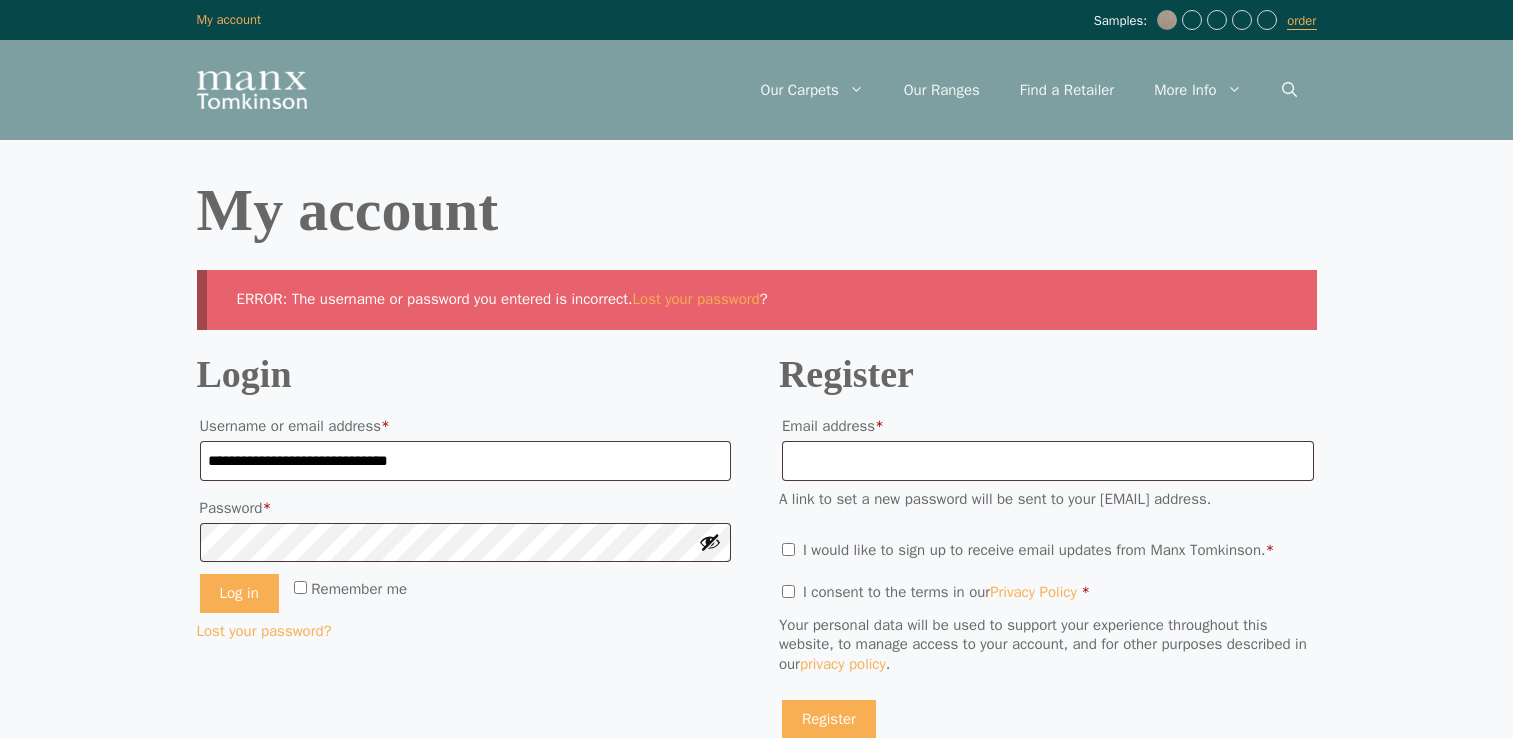 scroll, scrollTop: 0, scrollLeft: 0, axis: both 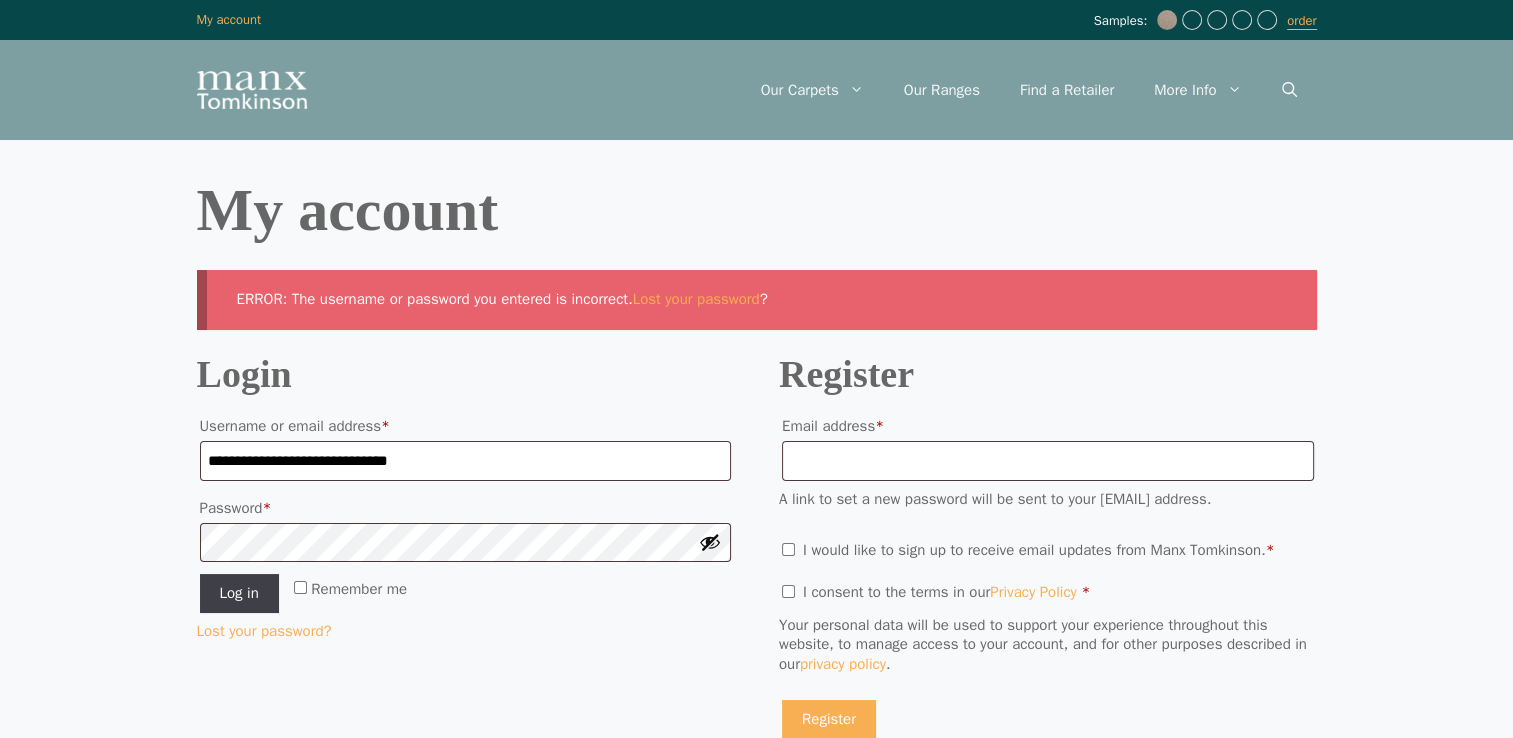 click on "Log in" at bounding box center [239, 594] 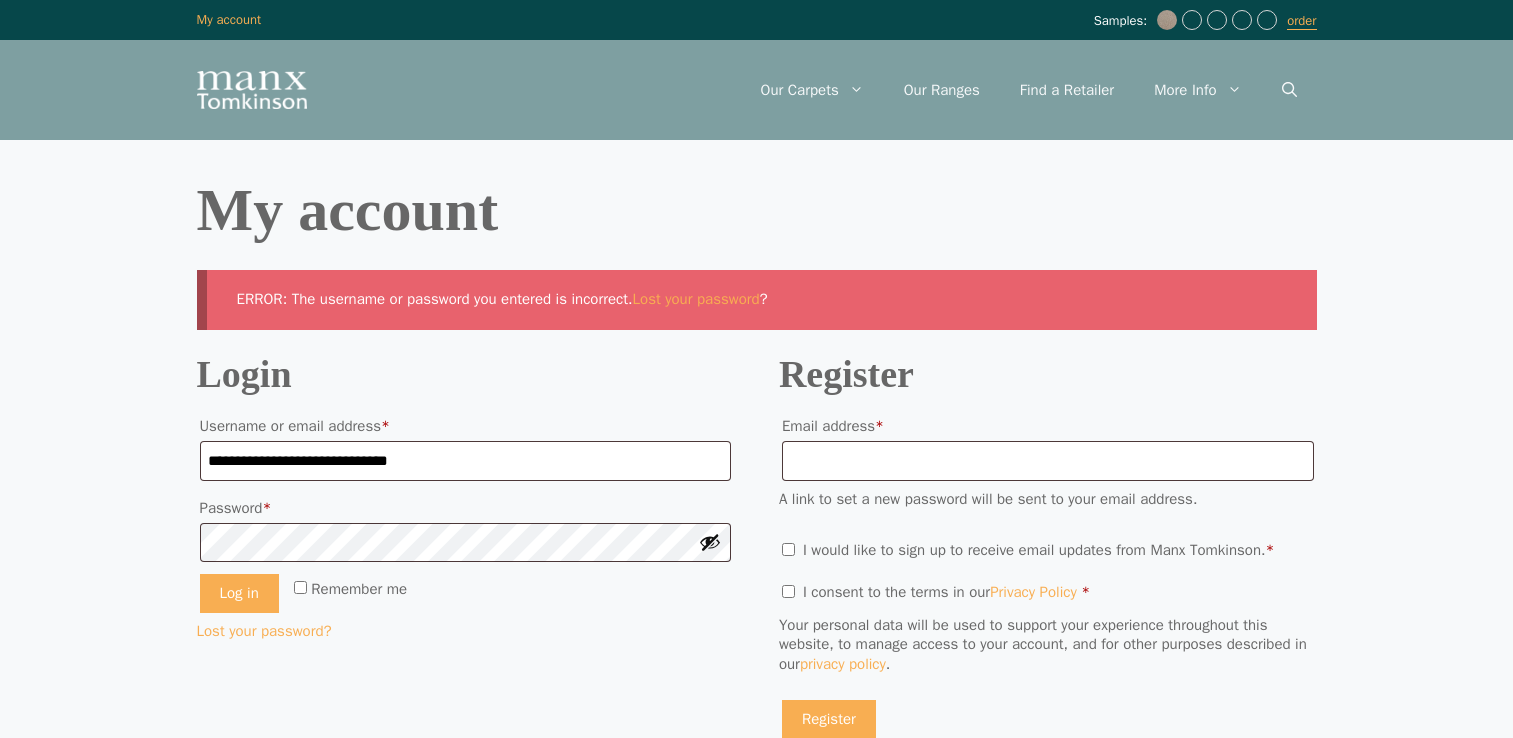 scroll, scrollTop: 0, scrollLeft: 0, axis: both 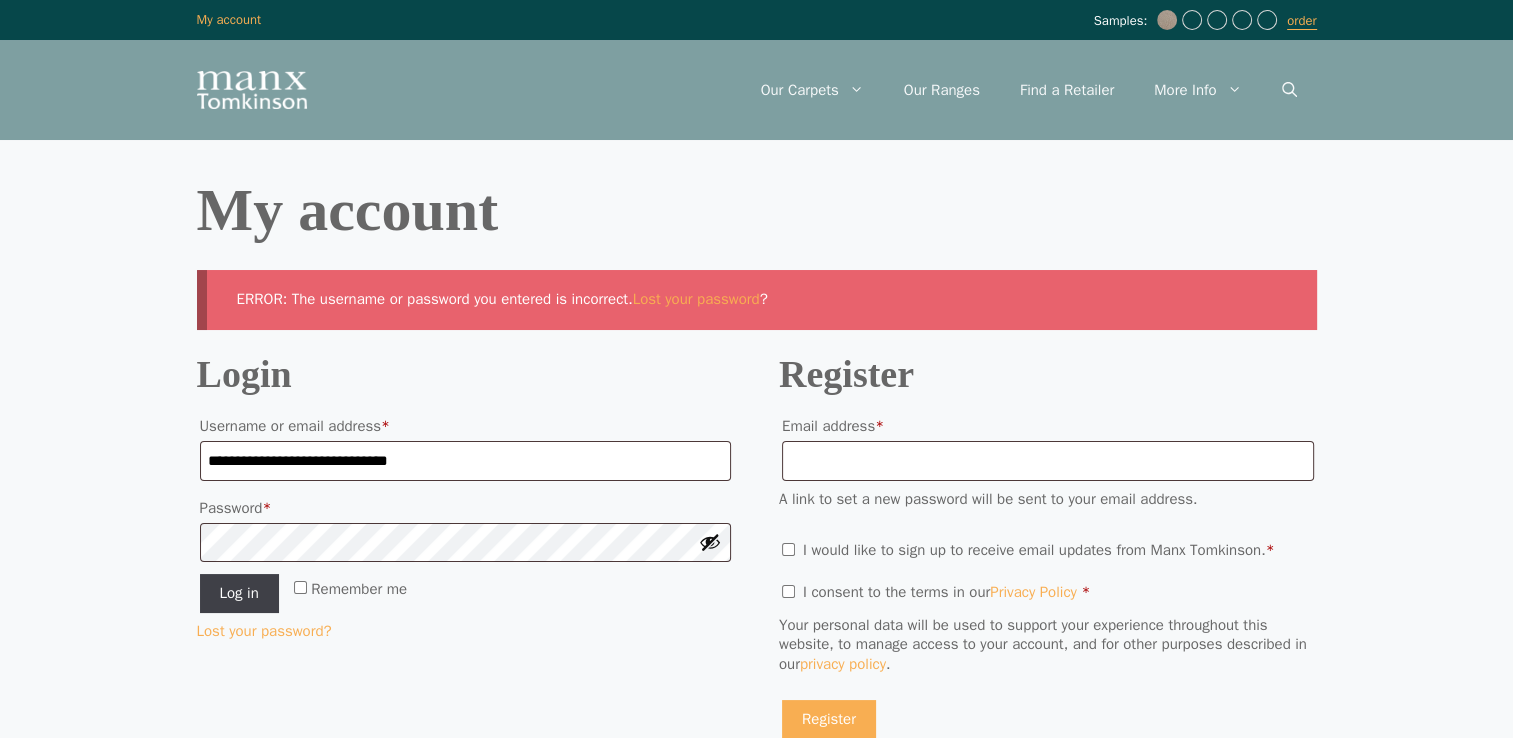 click on "Log in" at bounding box center [239, 594] 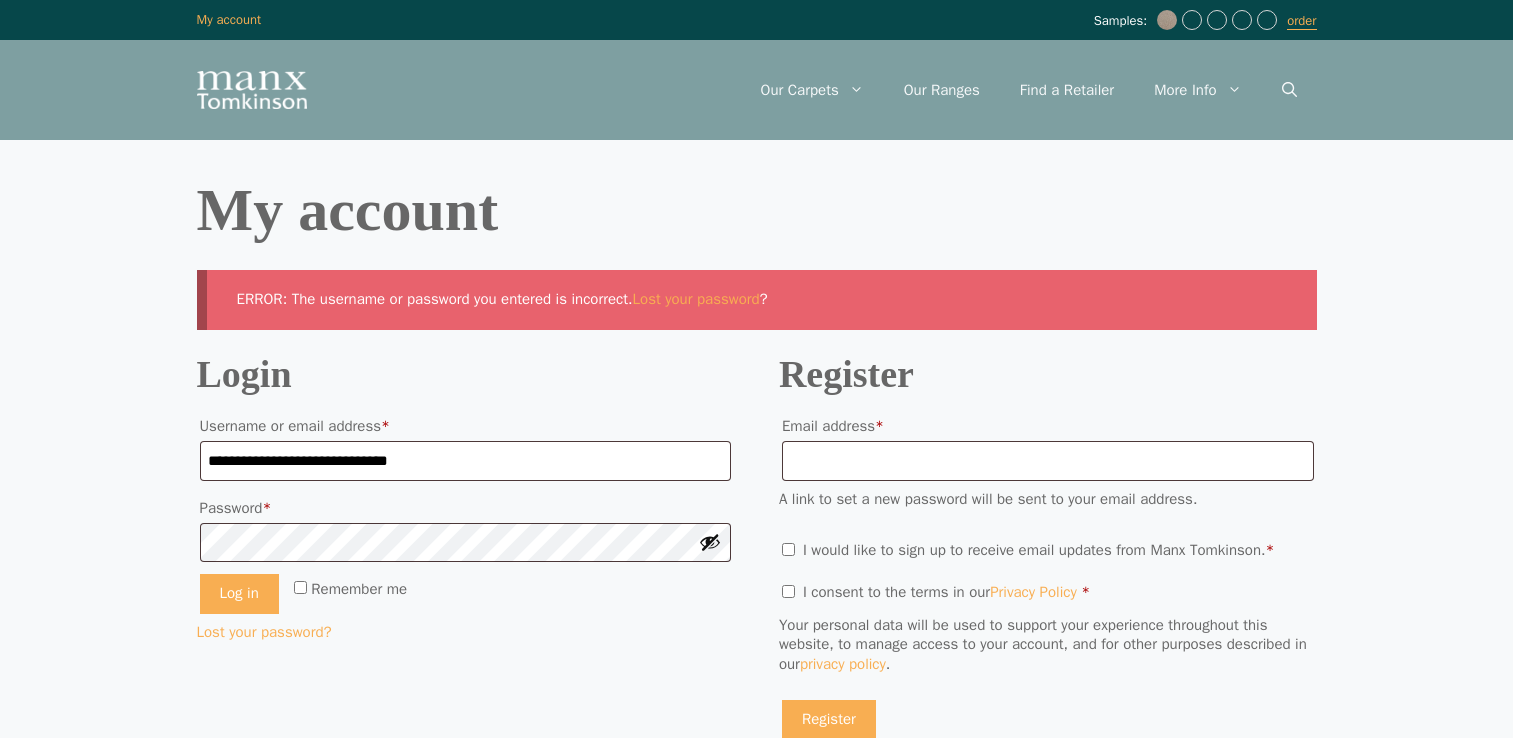 scroll, scrollTop: 0, scrollLeft: 0, axis: both 